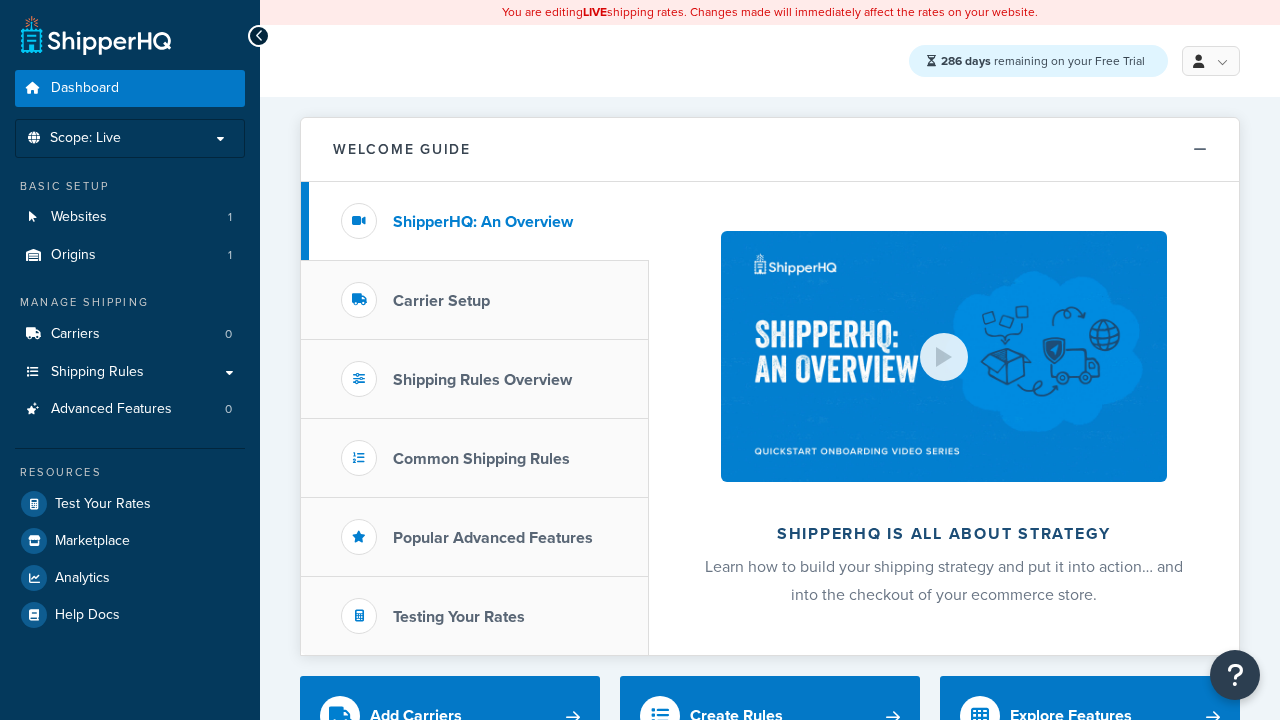 scroll, scrollTop: 0, scrollLeft: 0, axis: both 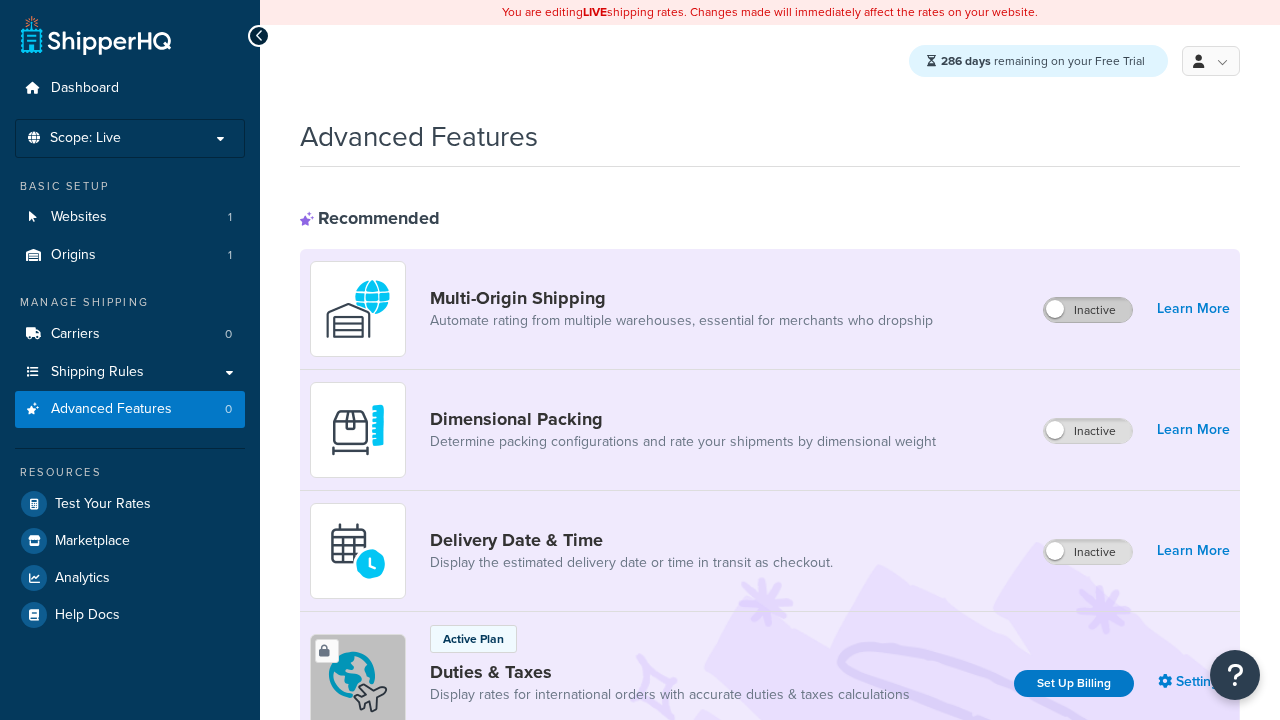 click on "Inactive" at bounding box center (1088, 310) 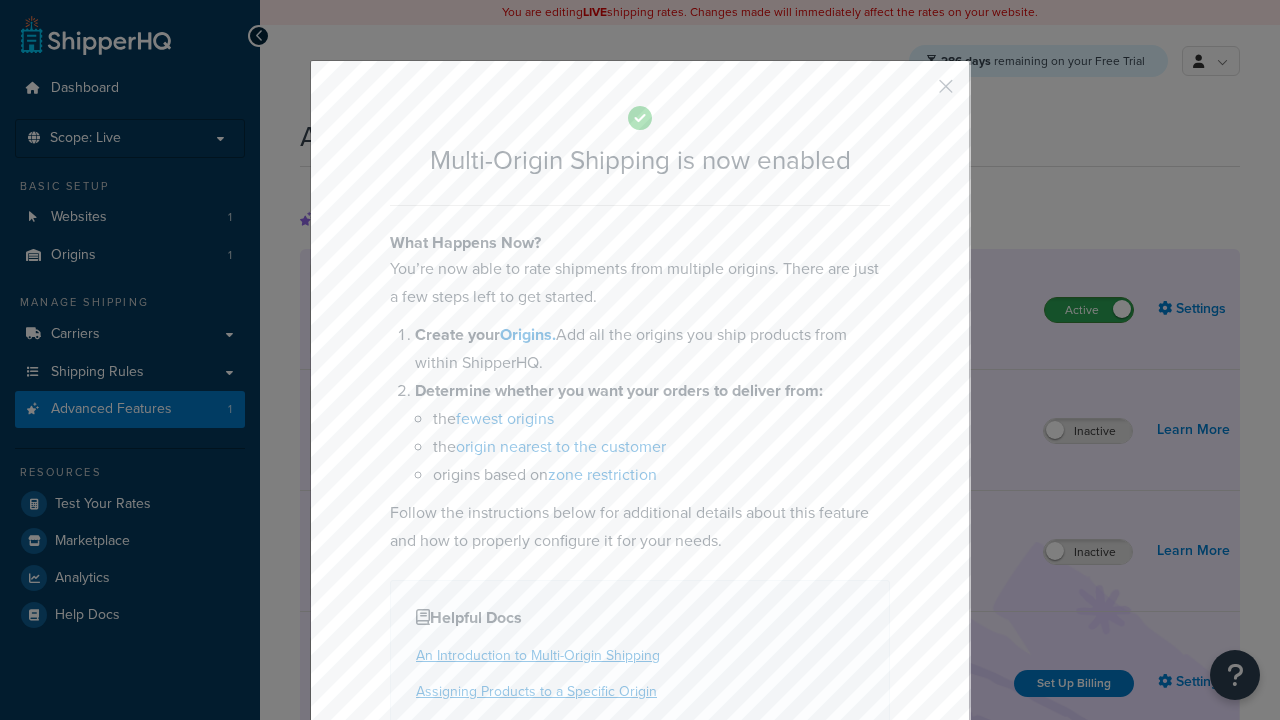scroll, scrollTop: 0, scrollLeft: 0, axis: both 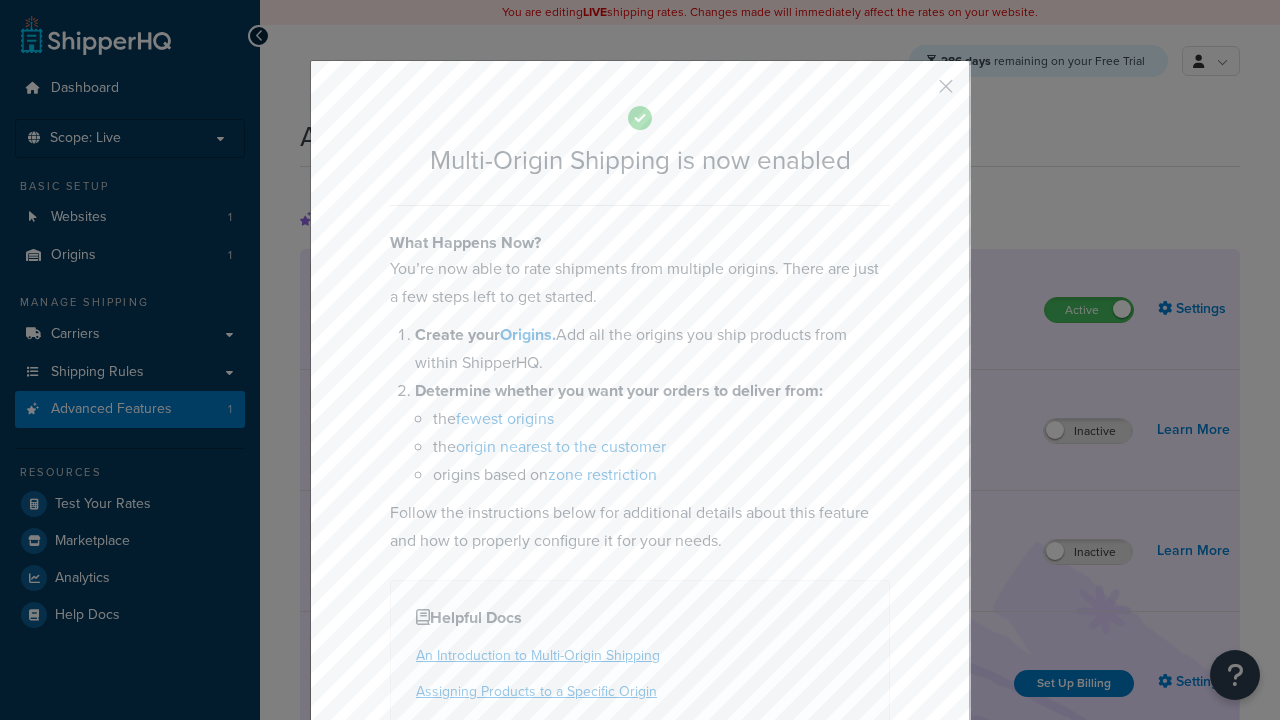 click at bounding box center [916, 93] 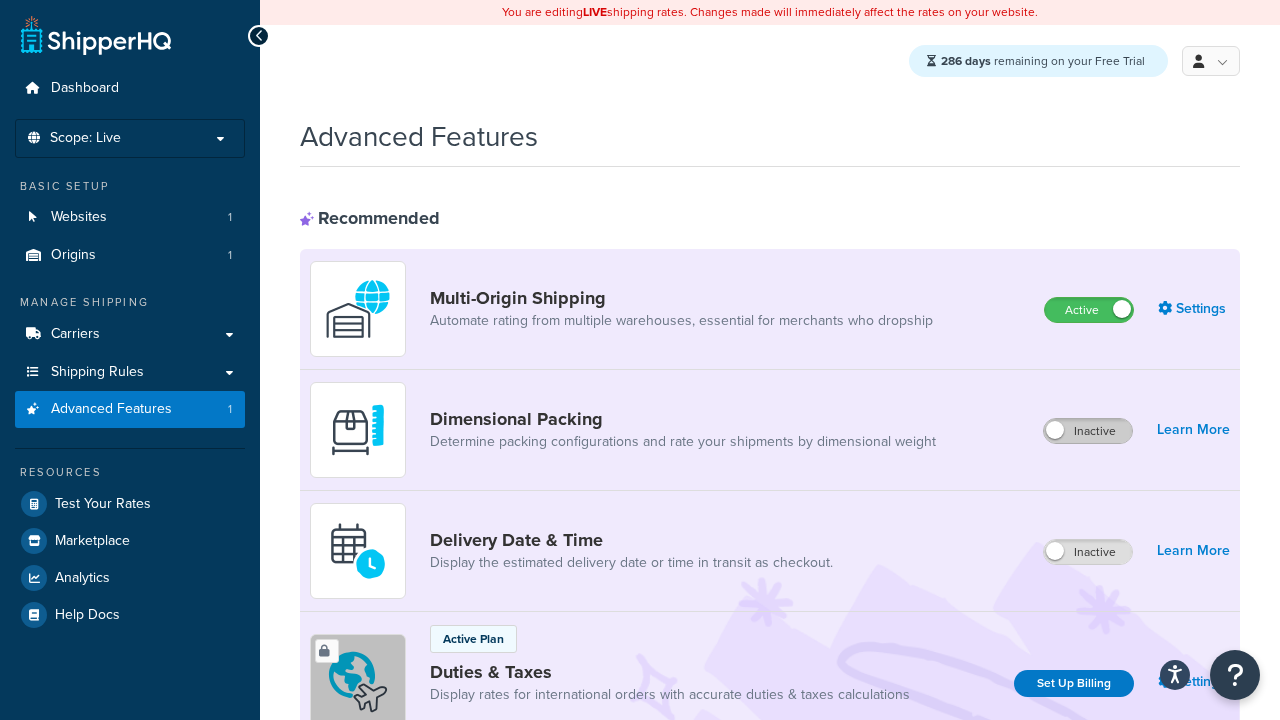 click on "Inactive" at bounding box center [1088, 431] 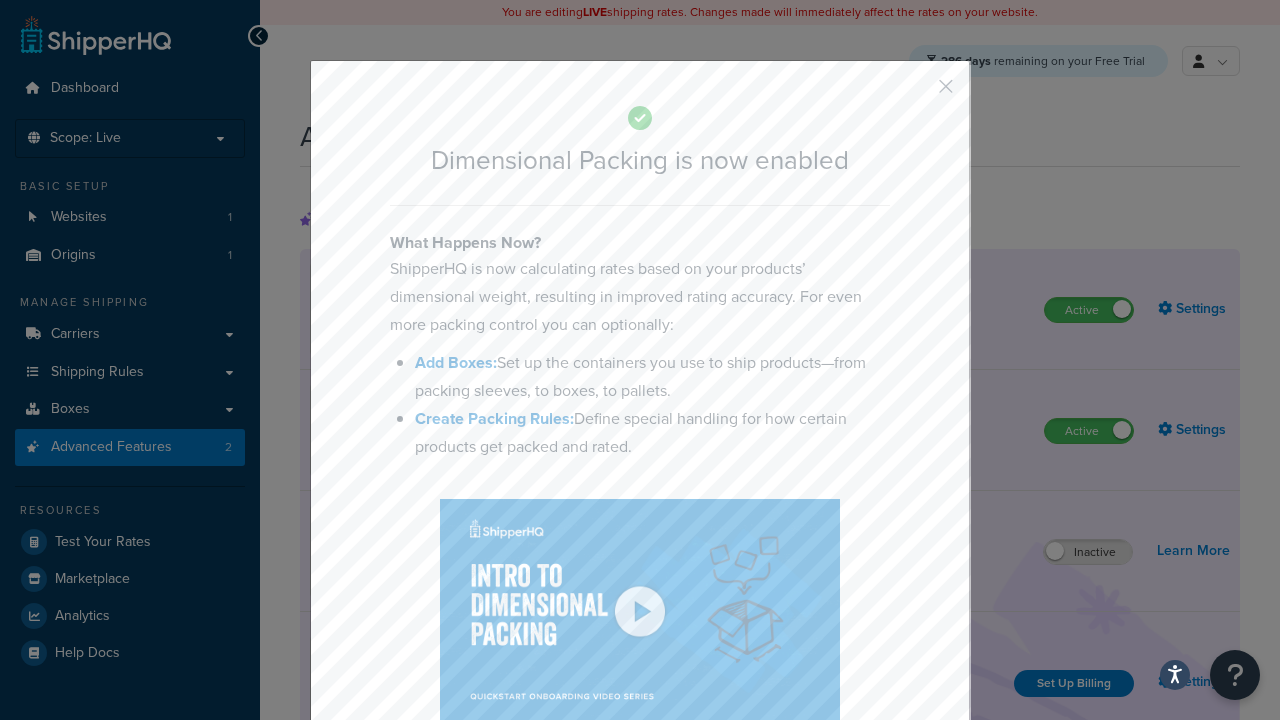 click at bounding box center [916, 93] 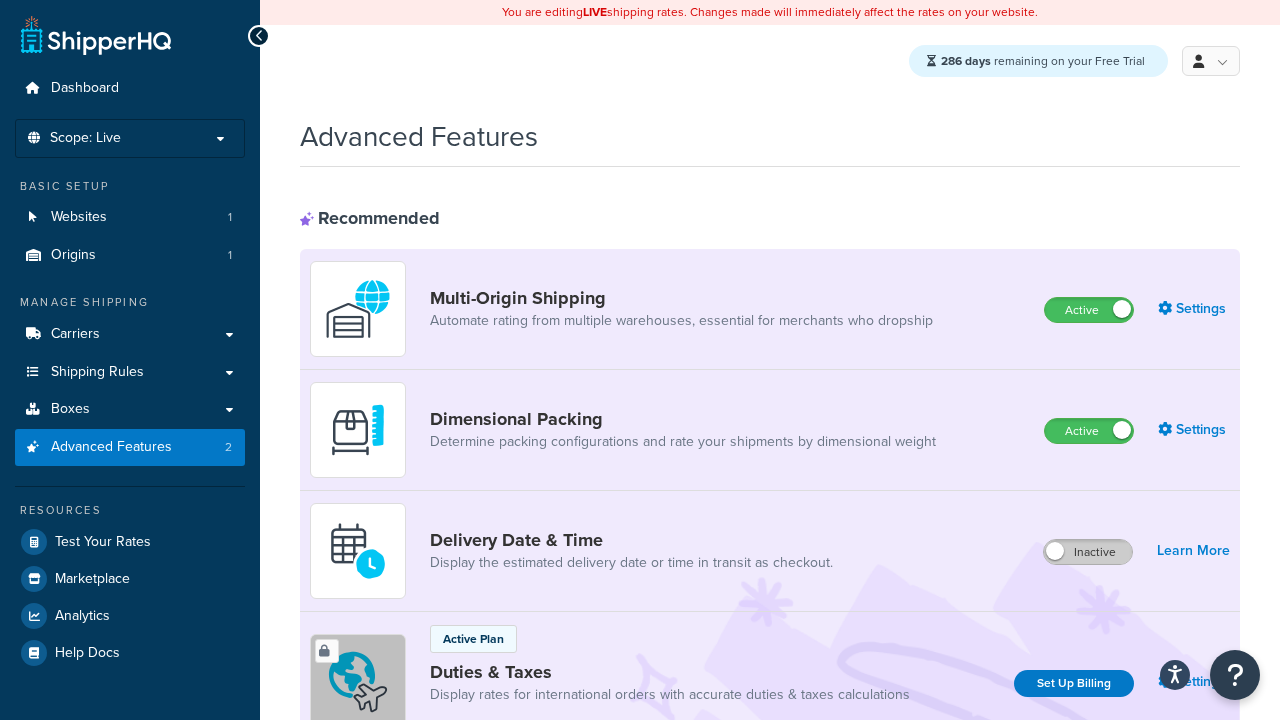click on "Inactive" at bounding box center (1088, 552) 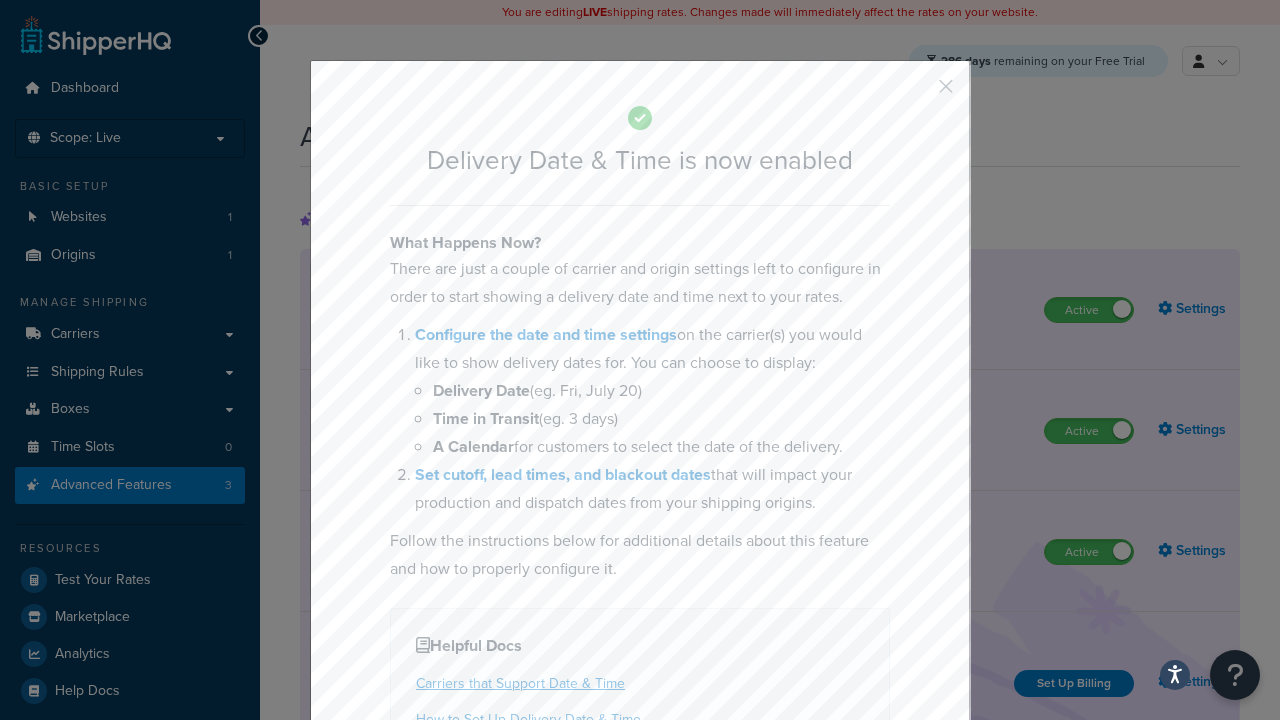 click at bounding box center (916, 93) 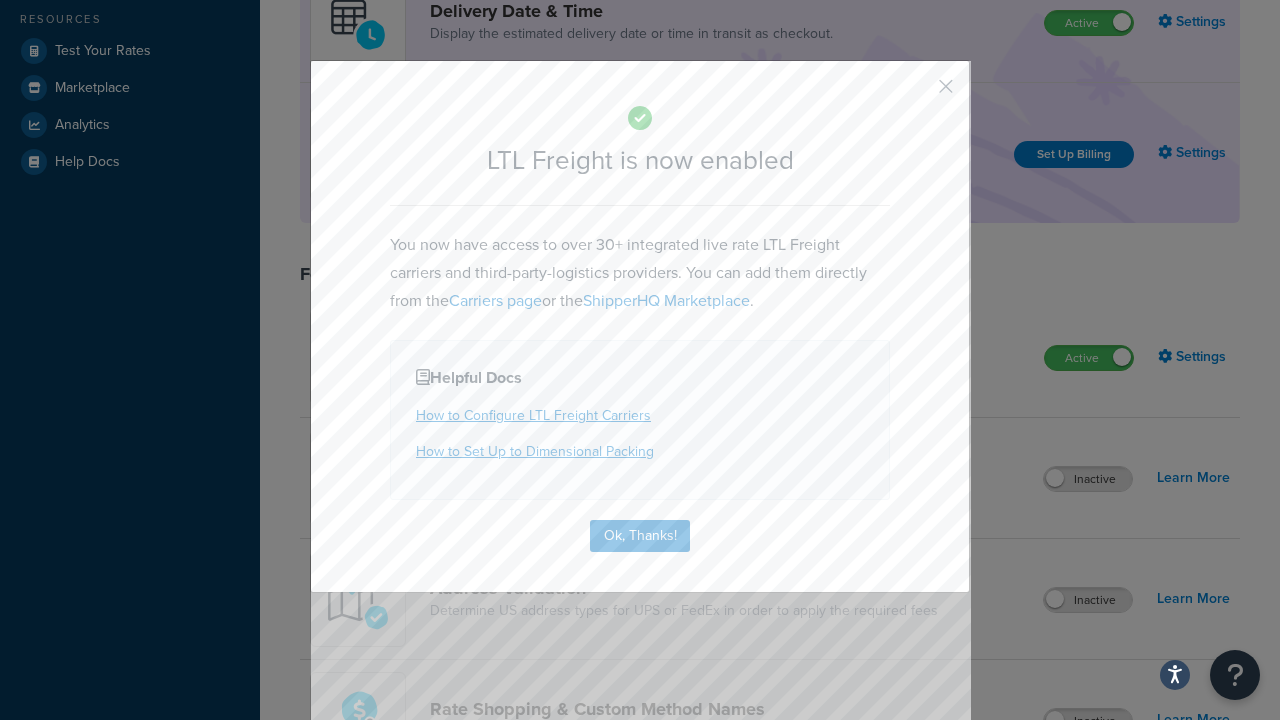 click at bounding box center (916, 93) 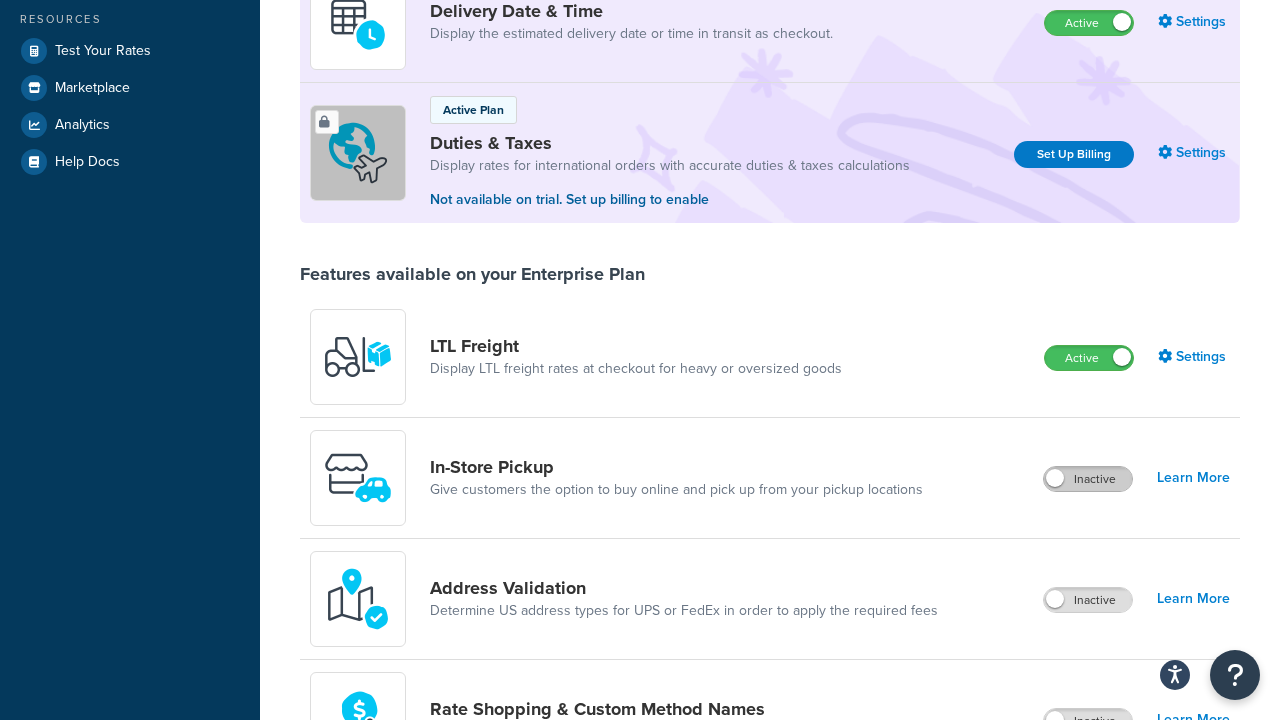click on "Inactive" at bounding box center [1088, 479] 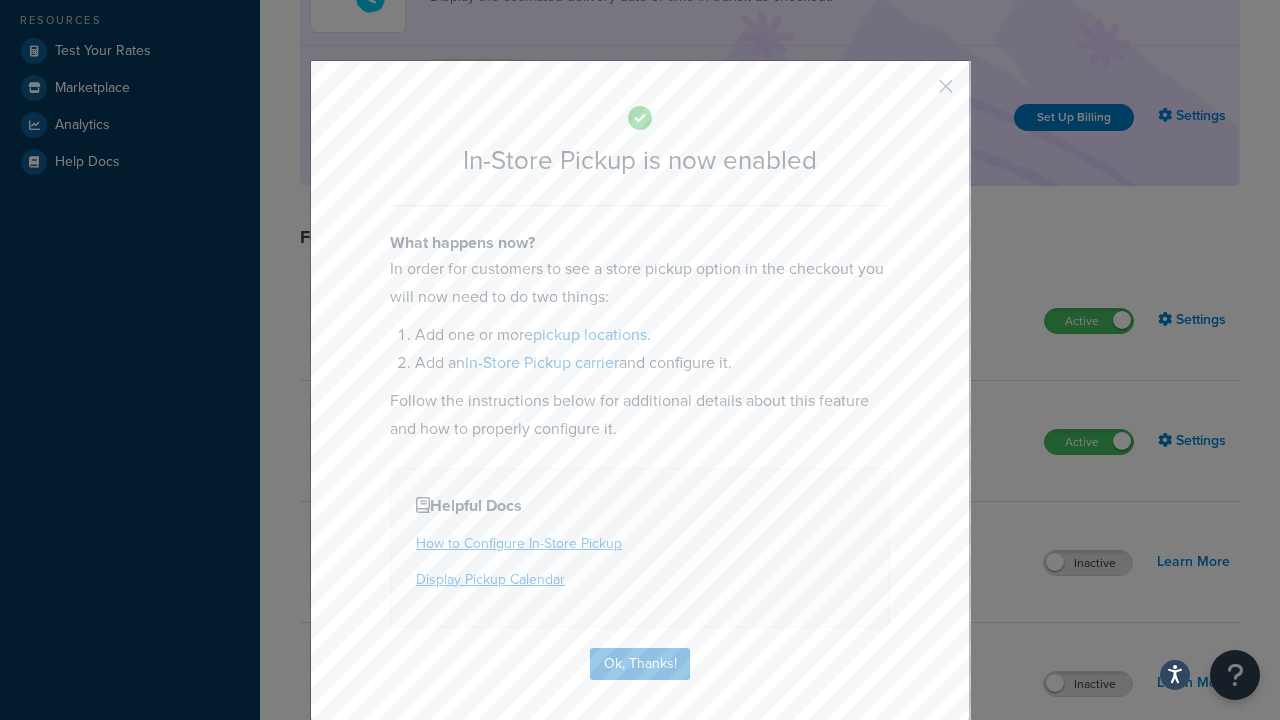 click at bounding box center (916, 93) 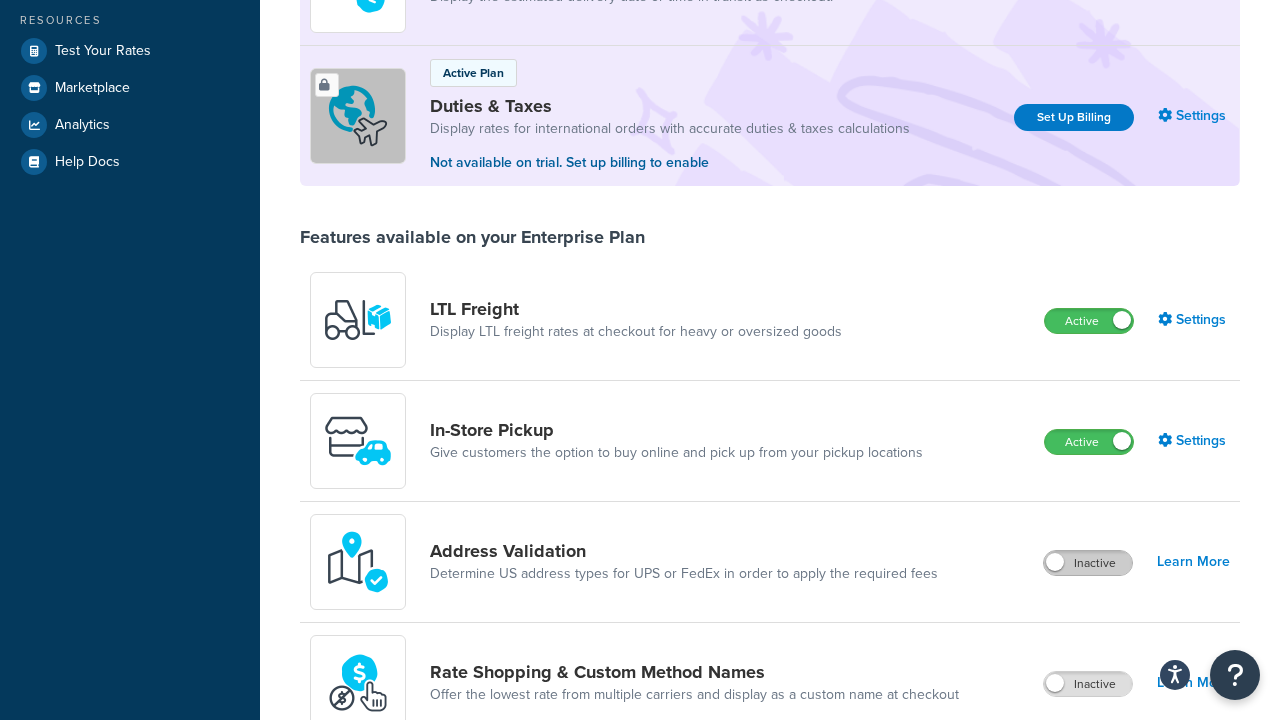 click on "Inactive" at bounding box center [1088, 563] 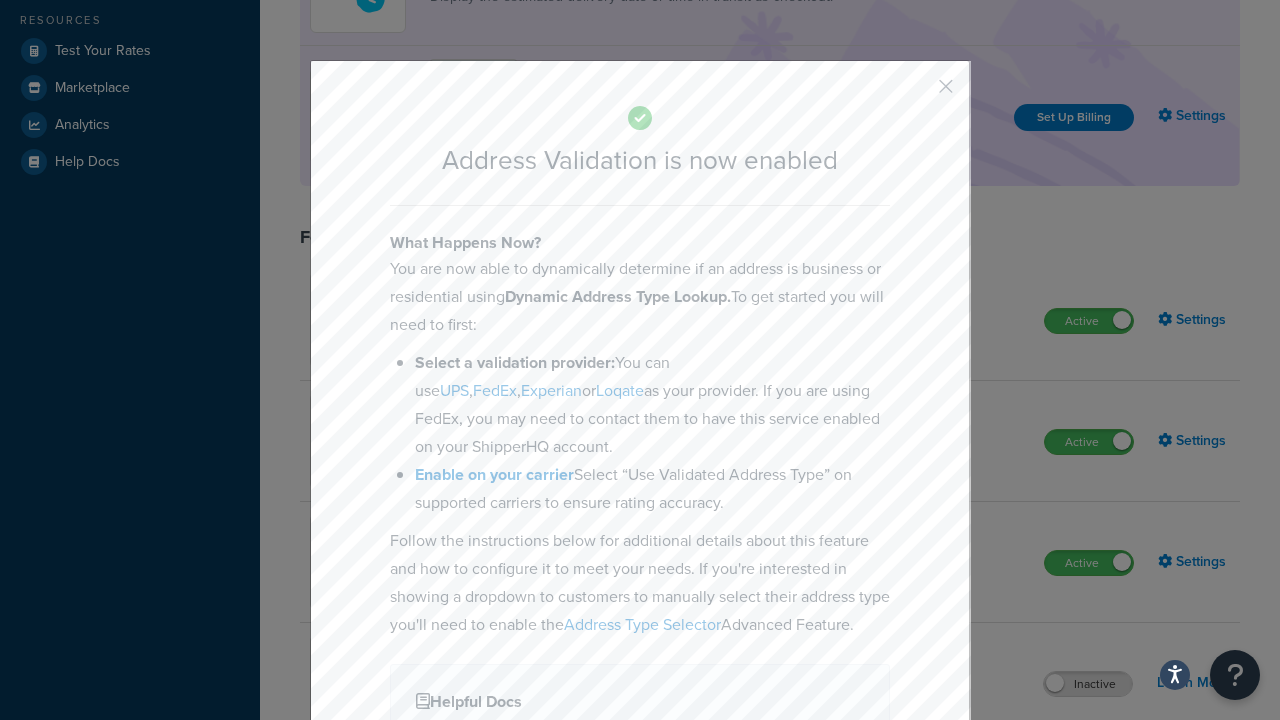click at bounding box center (916, 93) 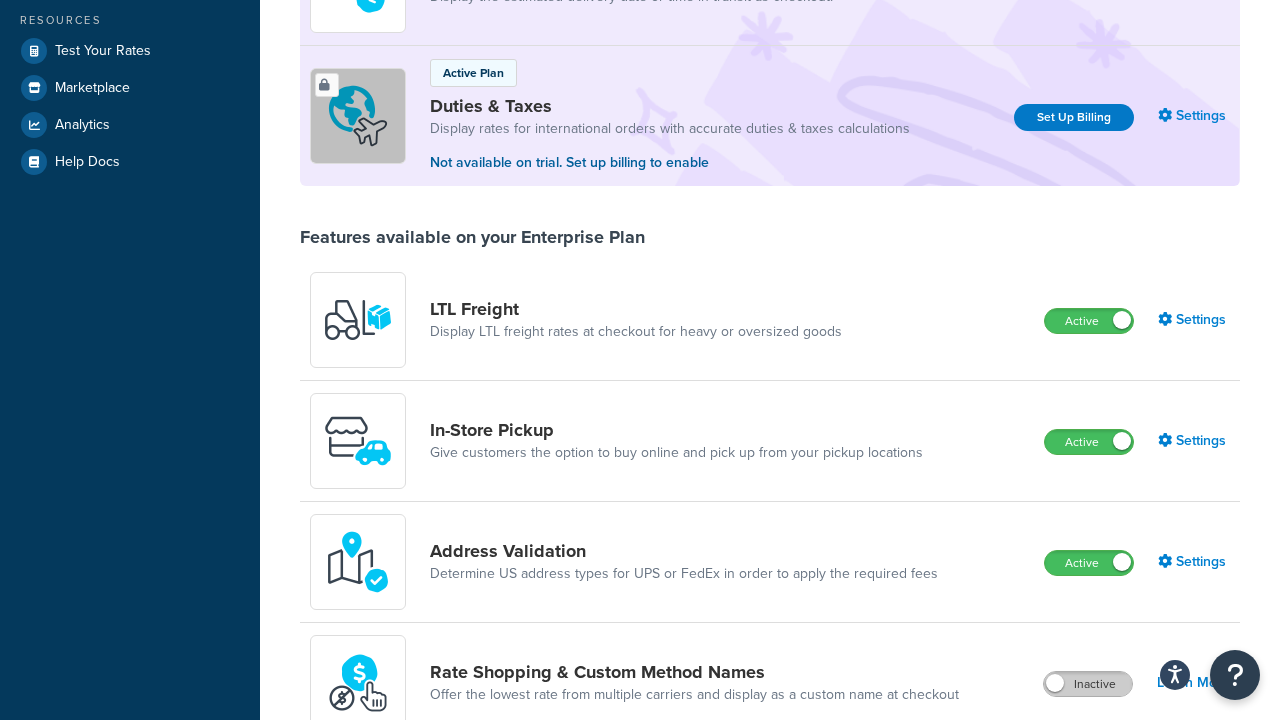 click on "Inactive" at bounding box center (1088, 684) 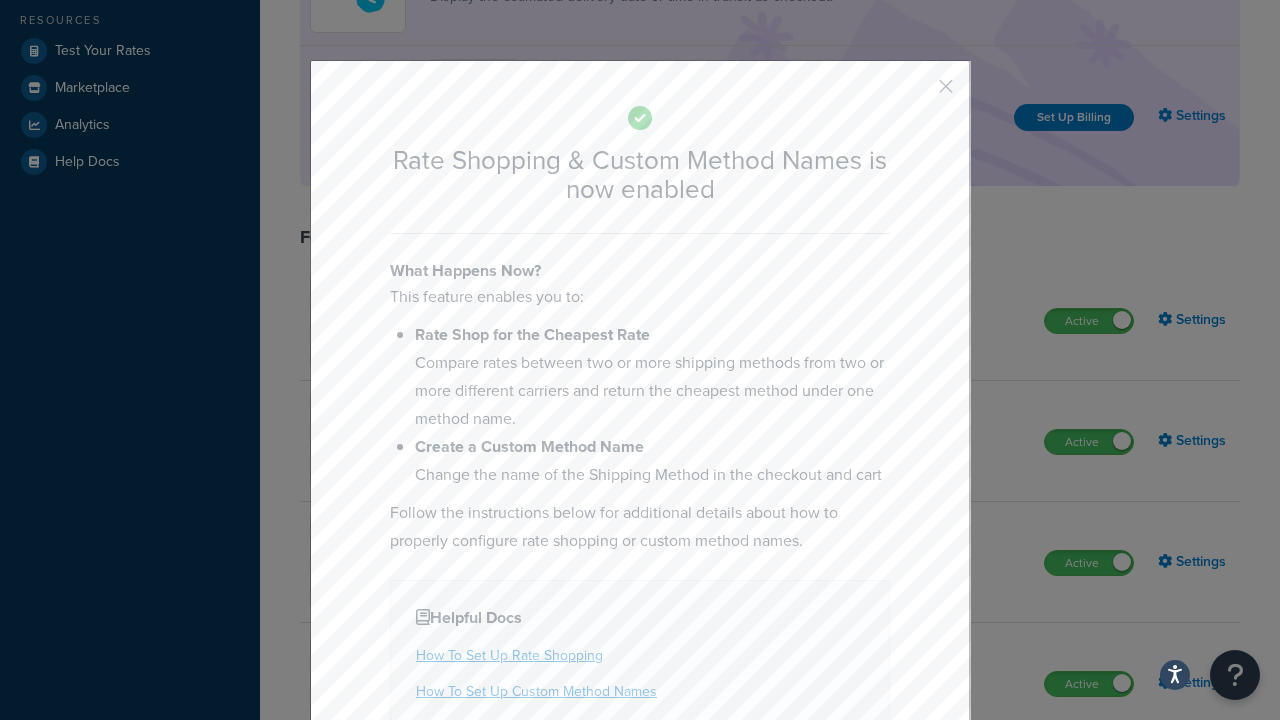 click at bounding box center (916, 93) 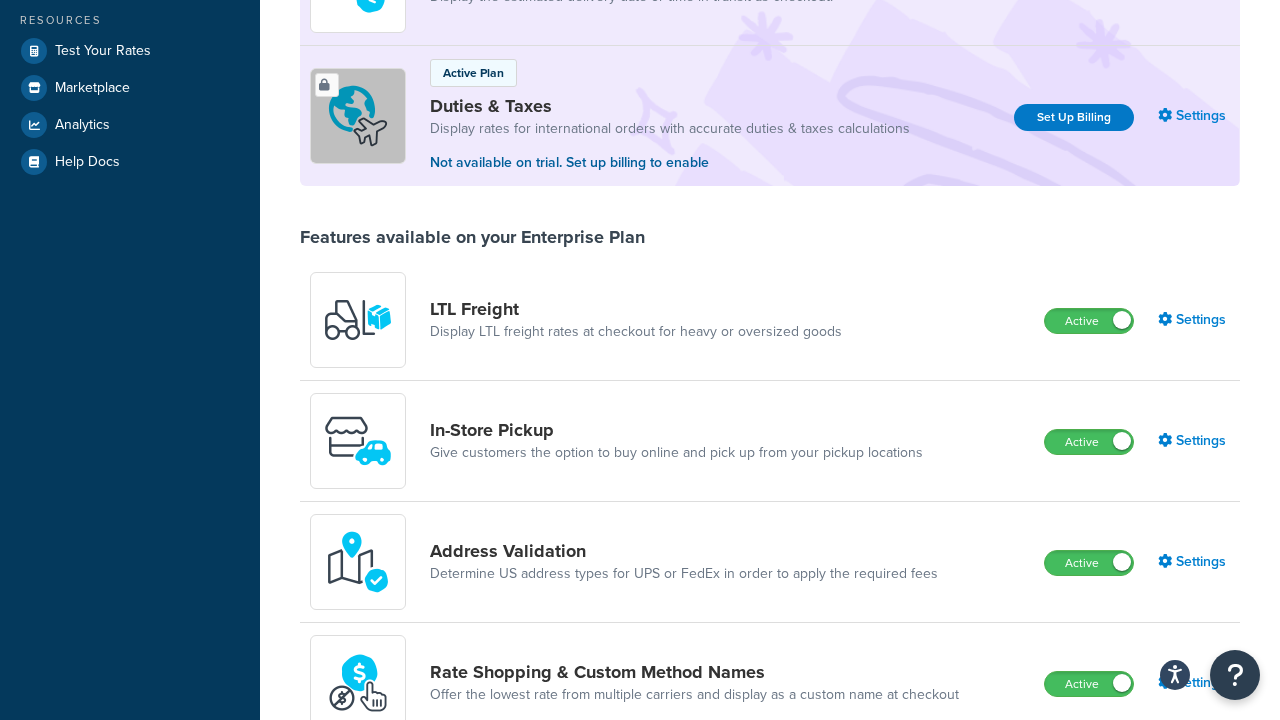 click on "Inactive" at bounding box center (1088, 805) 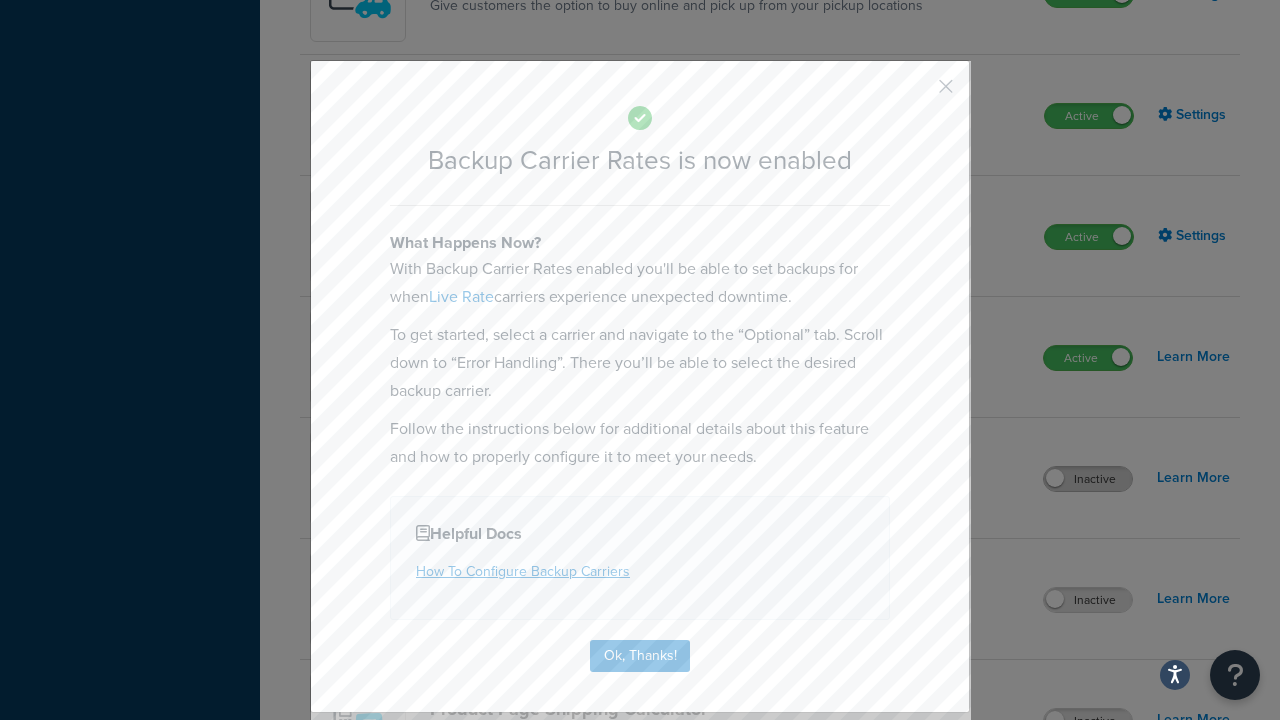 click at bounding box center [916, 93] 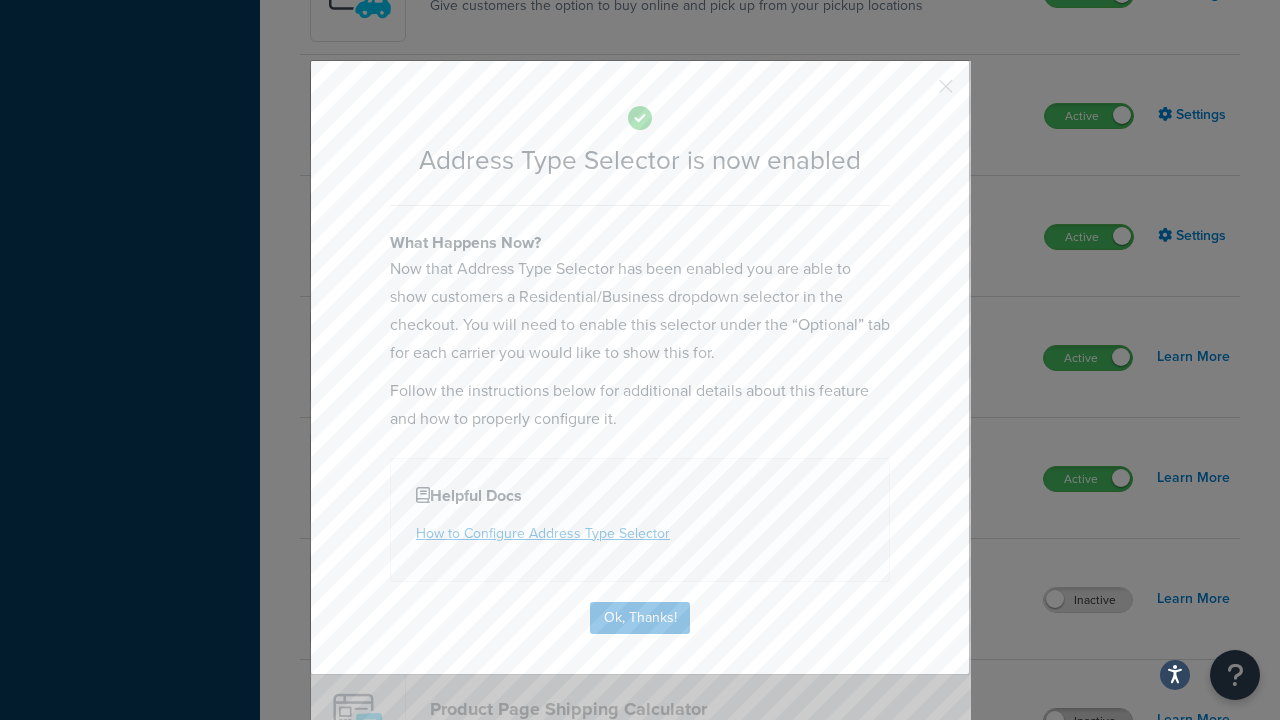 click at bounding box center (916, 93) 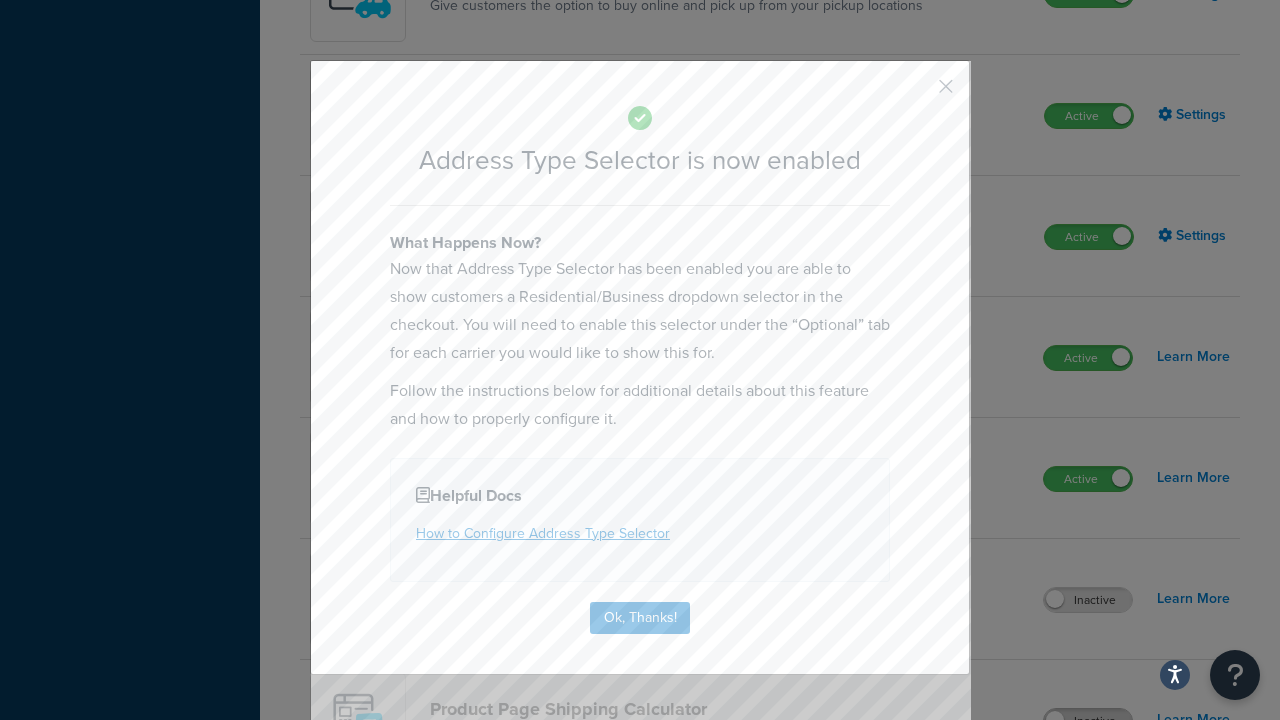 click on "Inactive" at bounding box center (1088, 721) 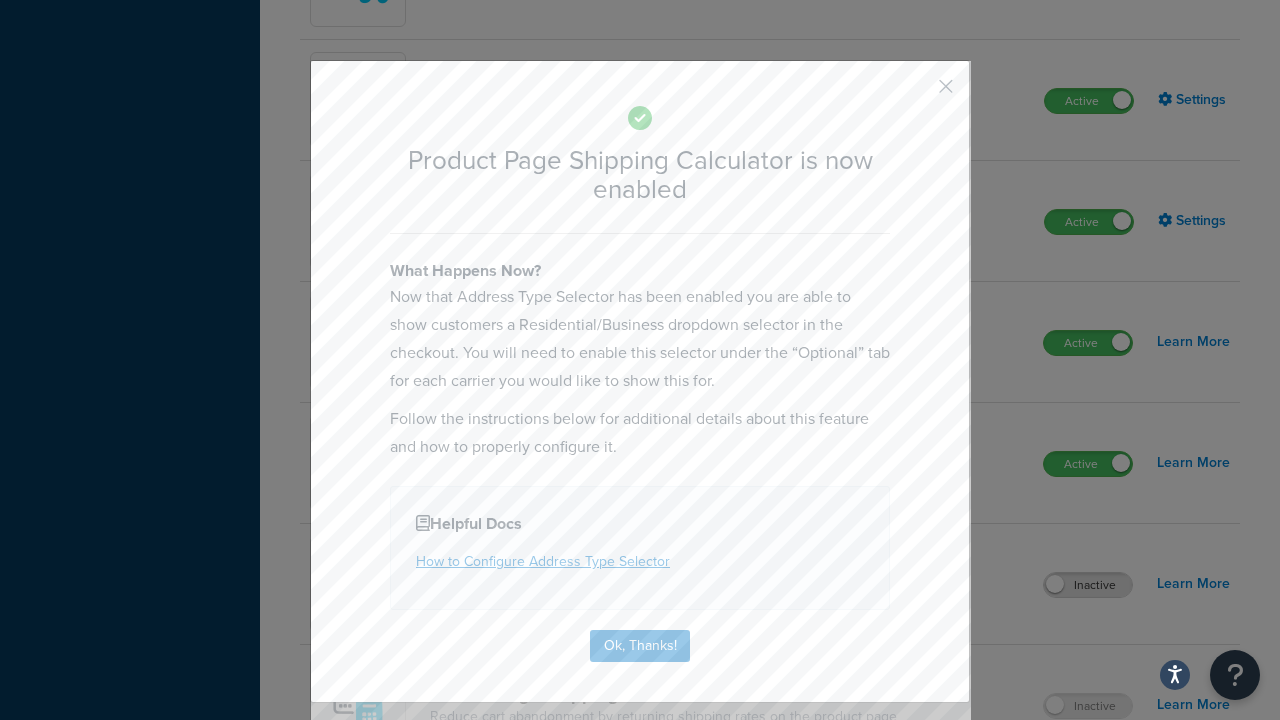 click at bounding box center (916, 93) 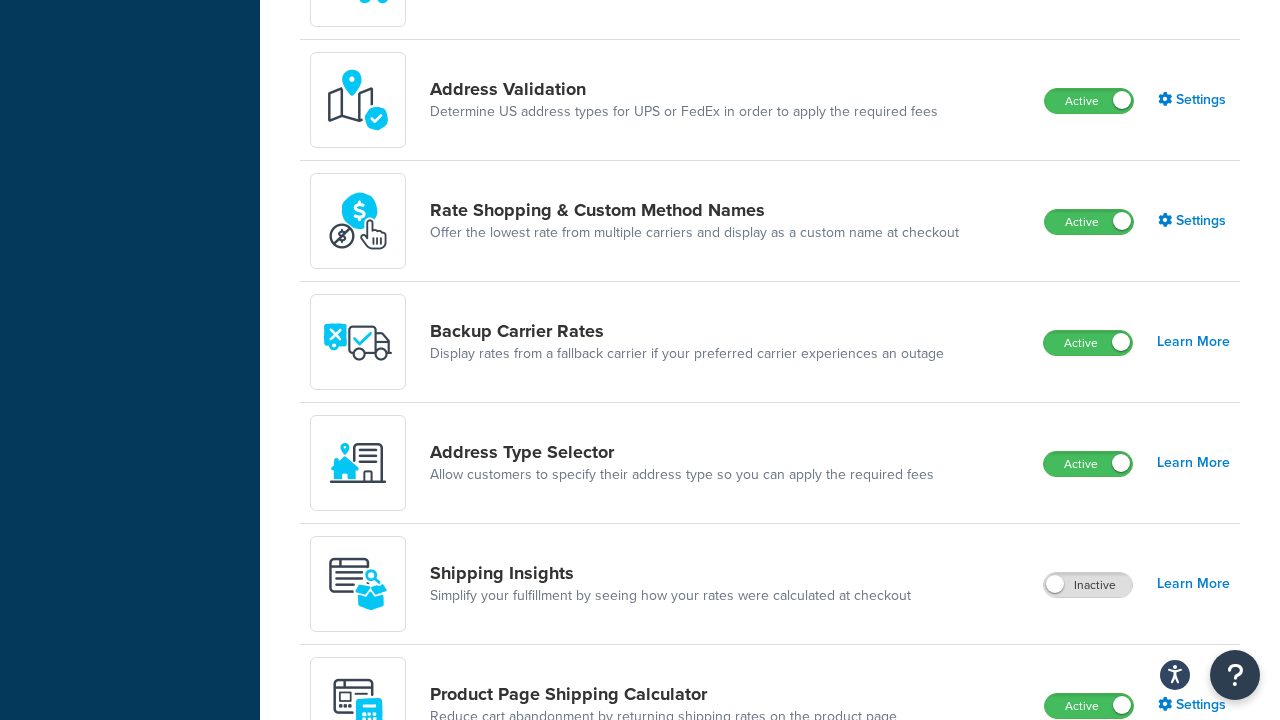 click on "Inactive" at bounding box center (1088, 827) 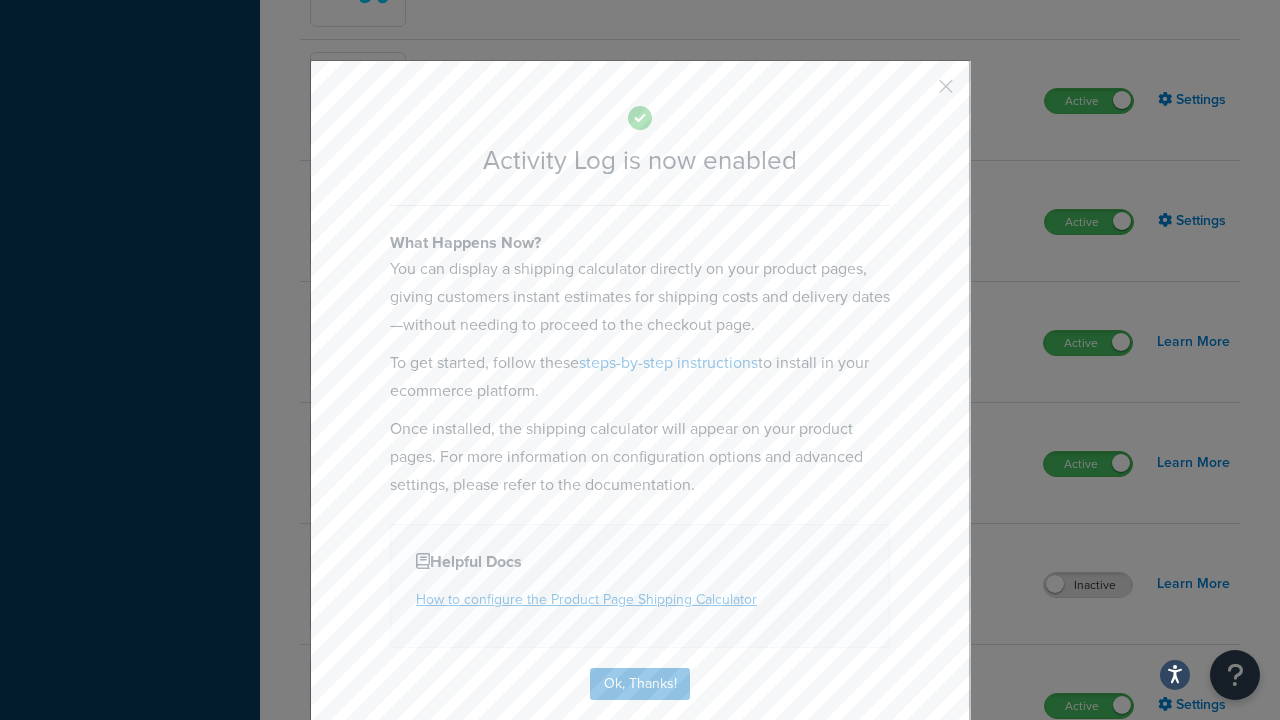 scroll, scrollTop: 1497, scrollLeft: 0, axis: vertical 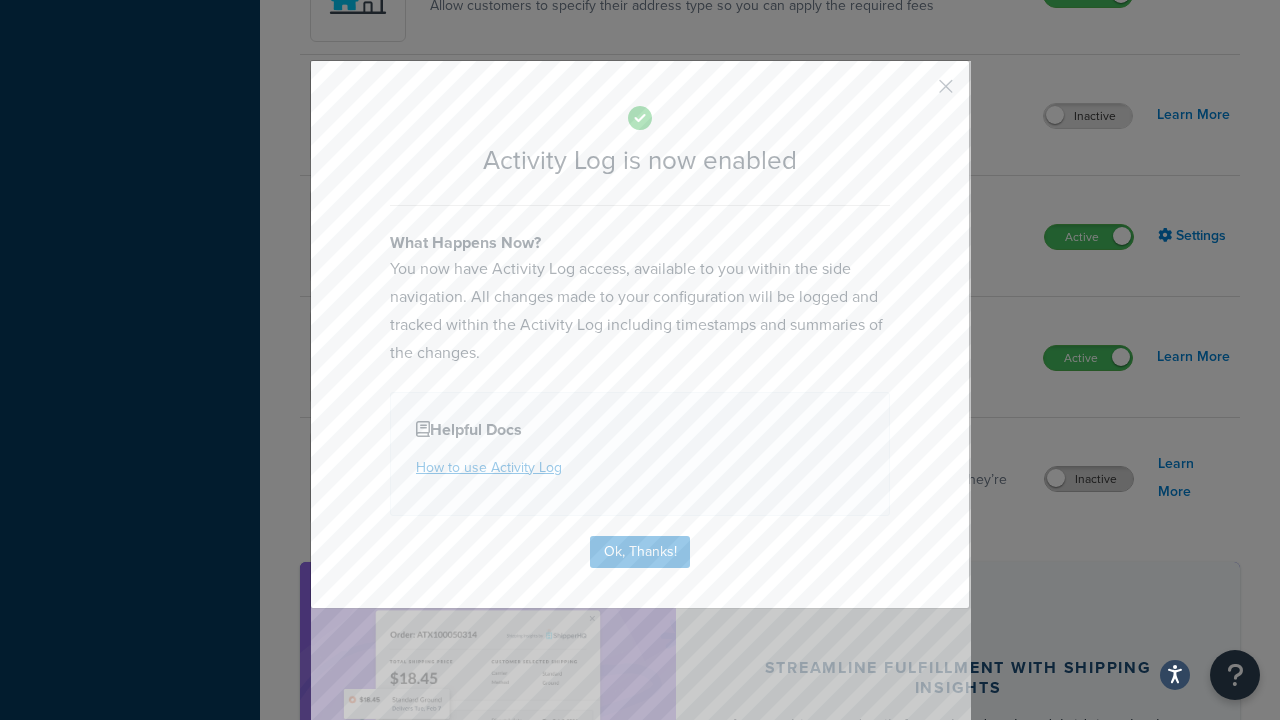 click at bounding box center [916, 93] 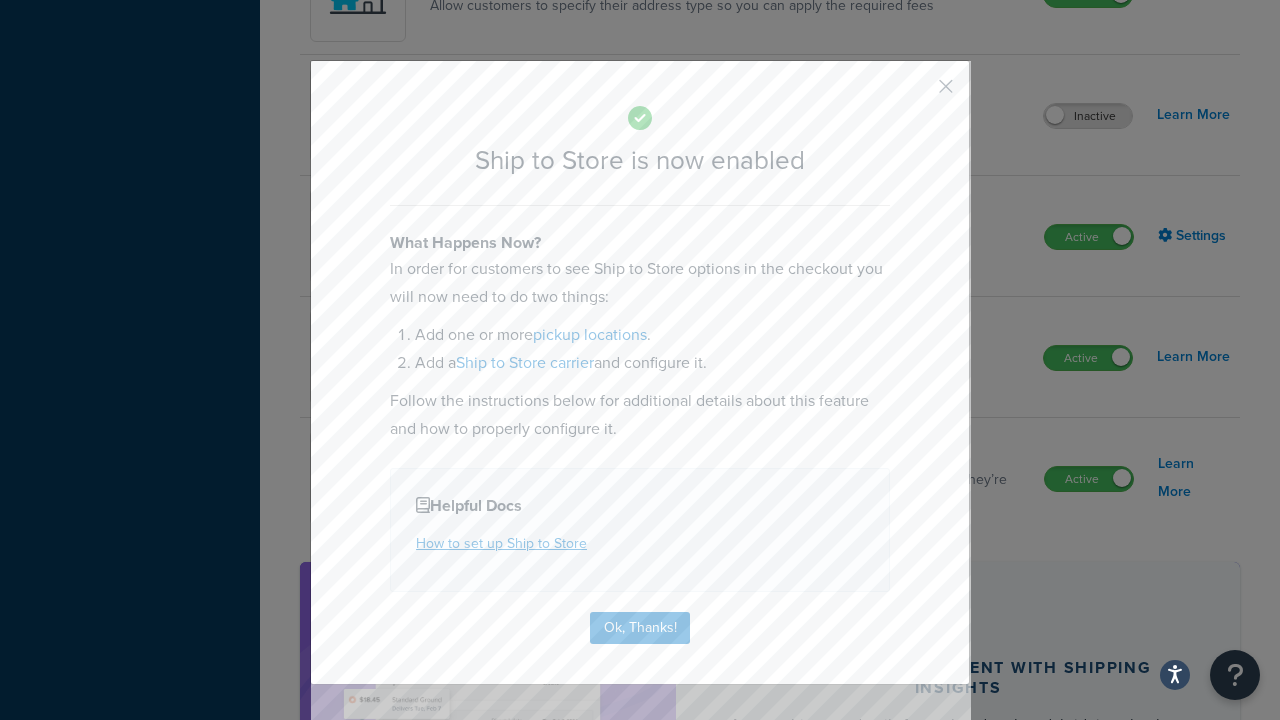 click at bounding box center [916, 93] 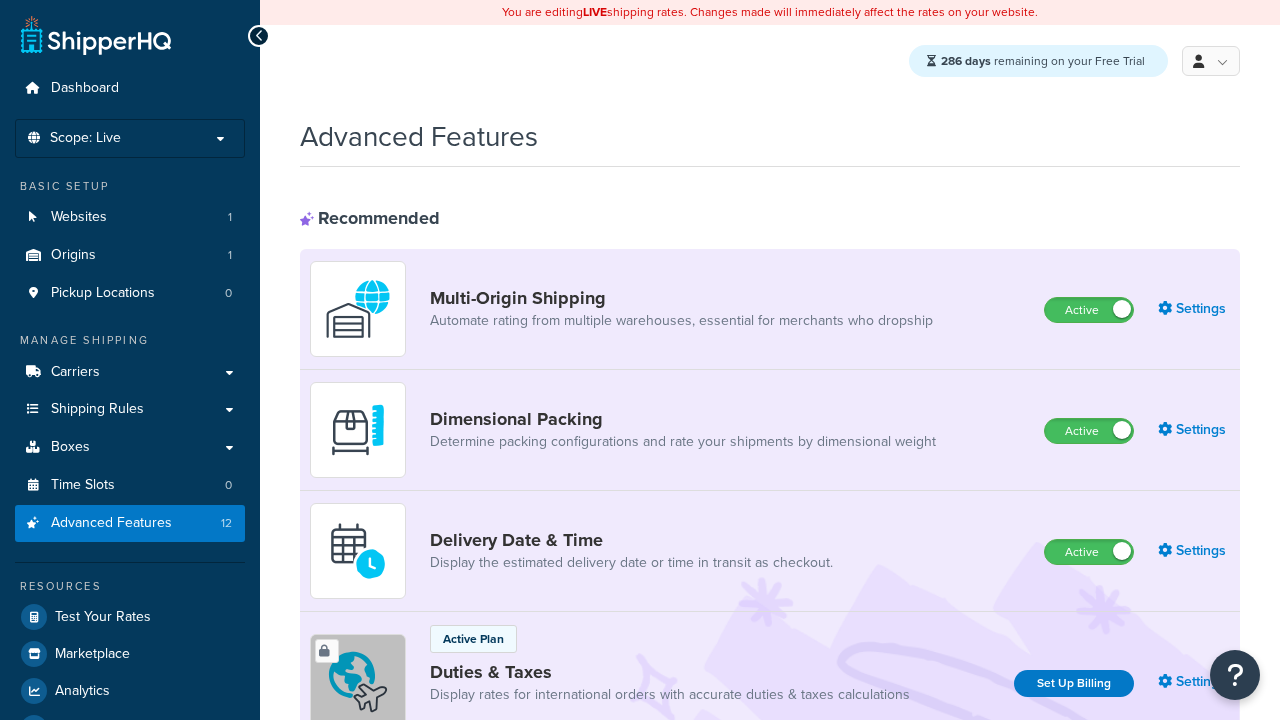scroll, scrollTop: 1255, scrollLeft: 0, axis: vertical 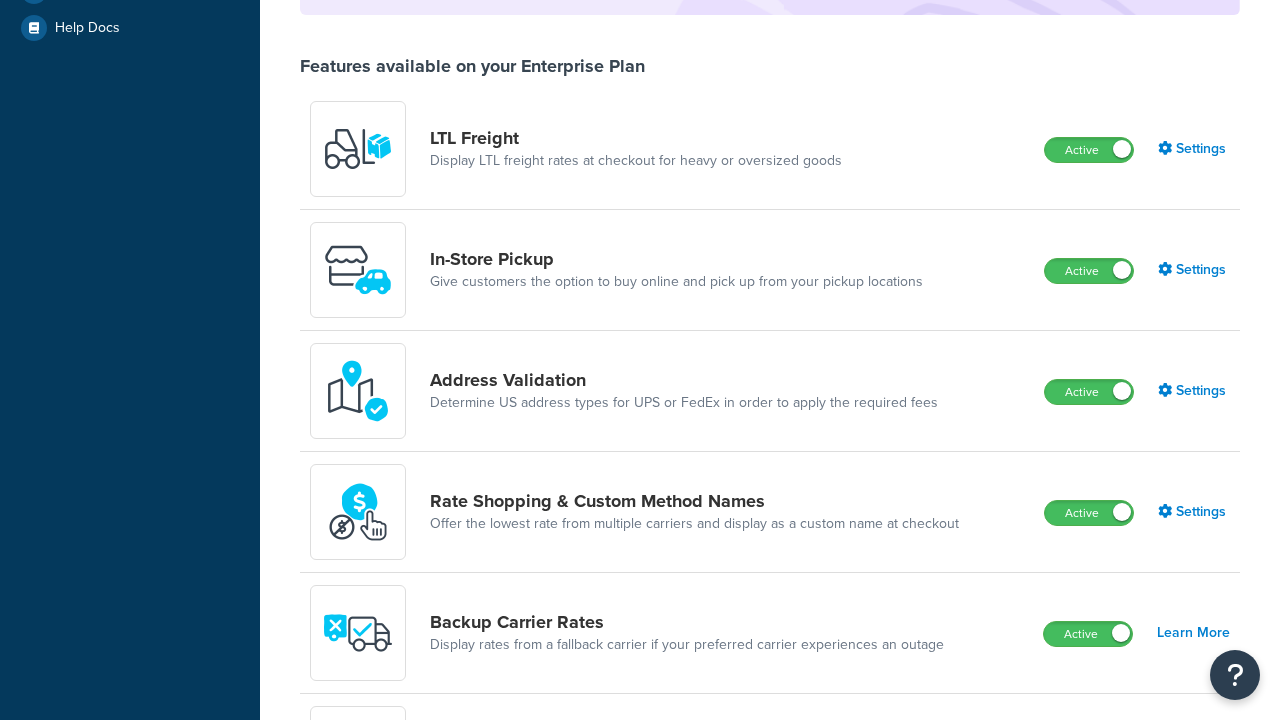 click on "Inactive" at bounding box center (1088, 876) 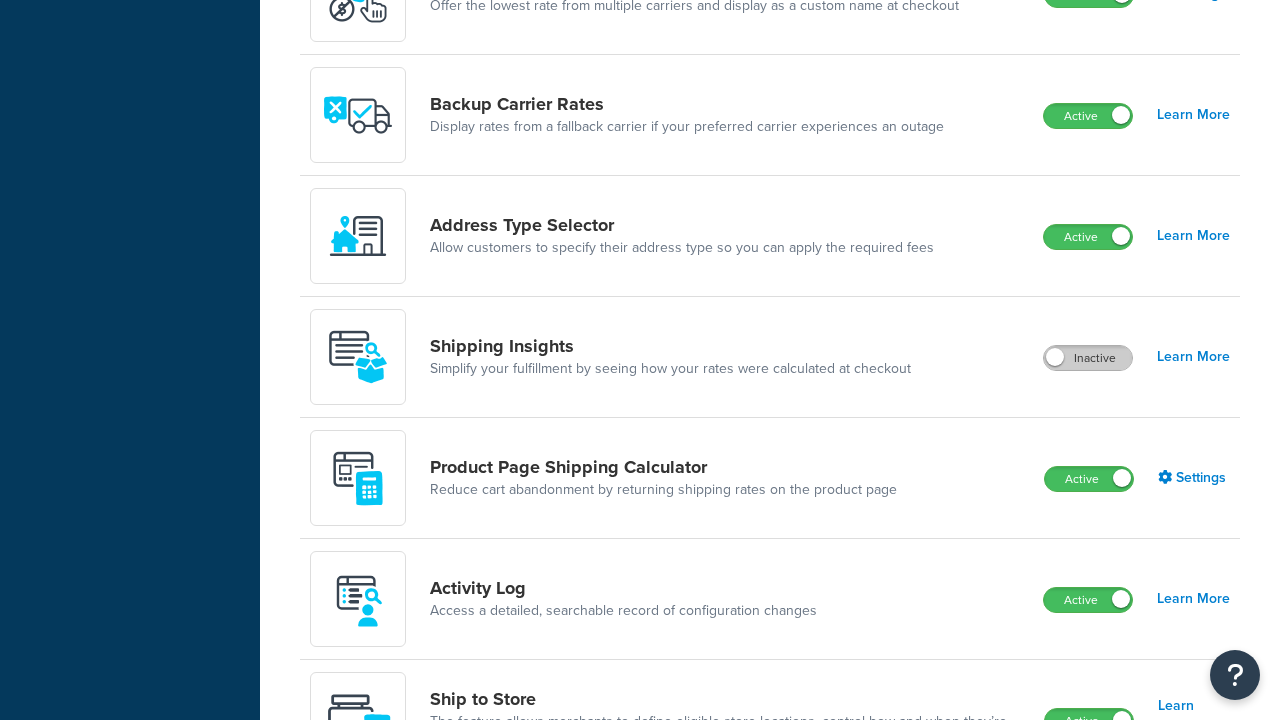 scroll, scrollTop: 0, scrollLeft: 0, axis: both 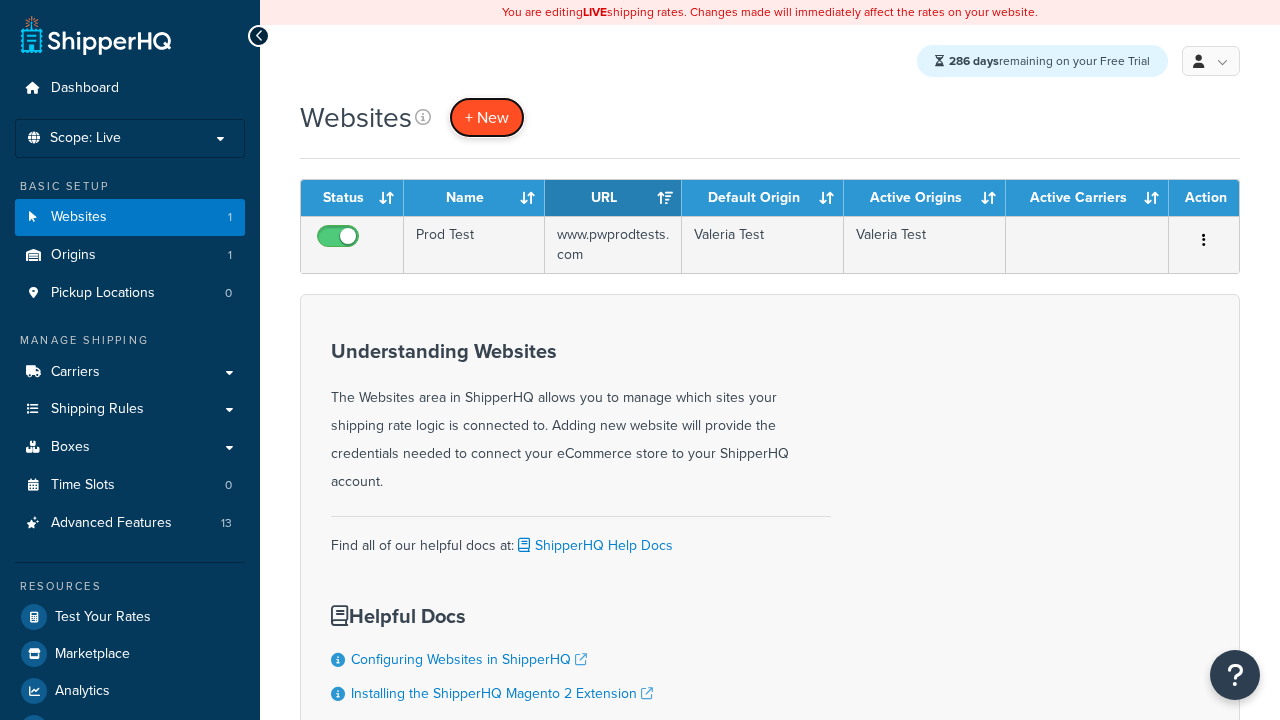 click on "+ New" at bounding box center (487, 117) 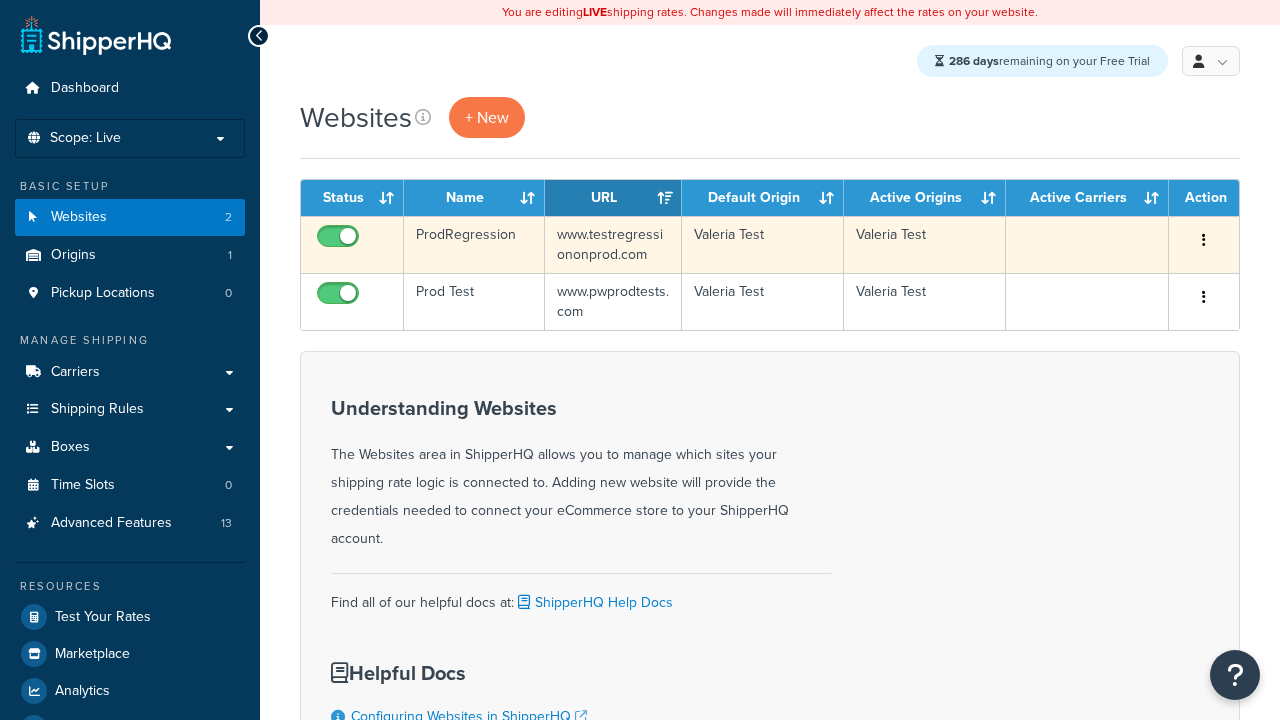 click at bounding box center [1204, 240] 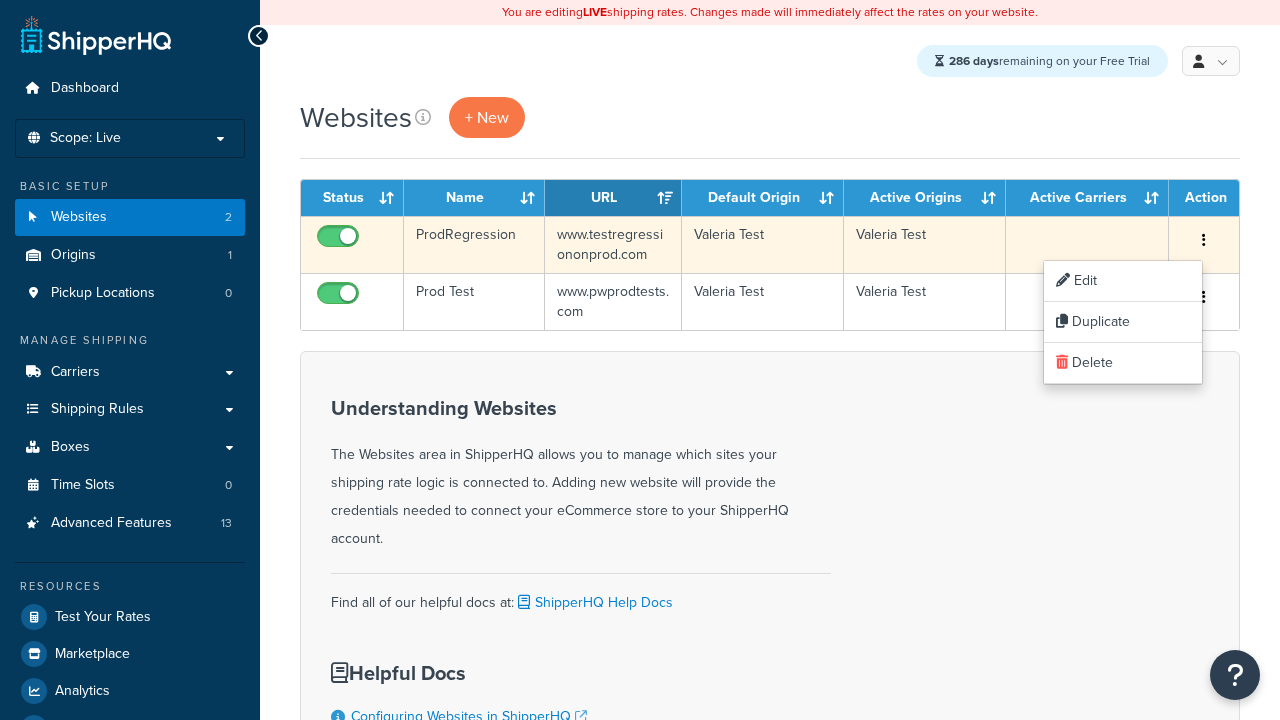 scroll, scrollTop: 0, scrollLeft: 0, axis: both 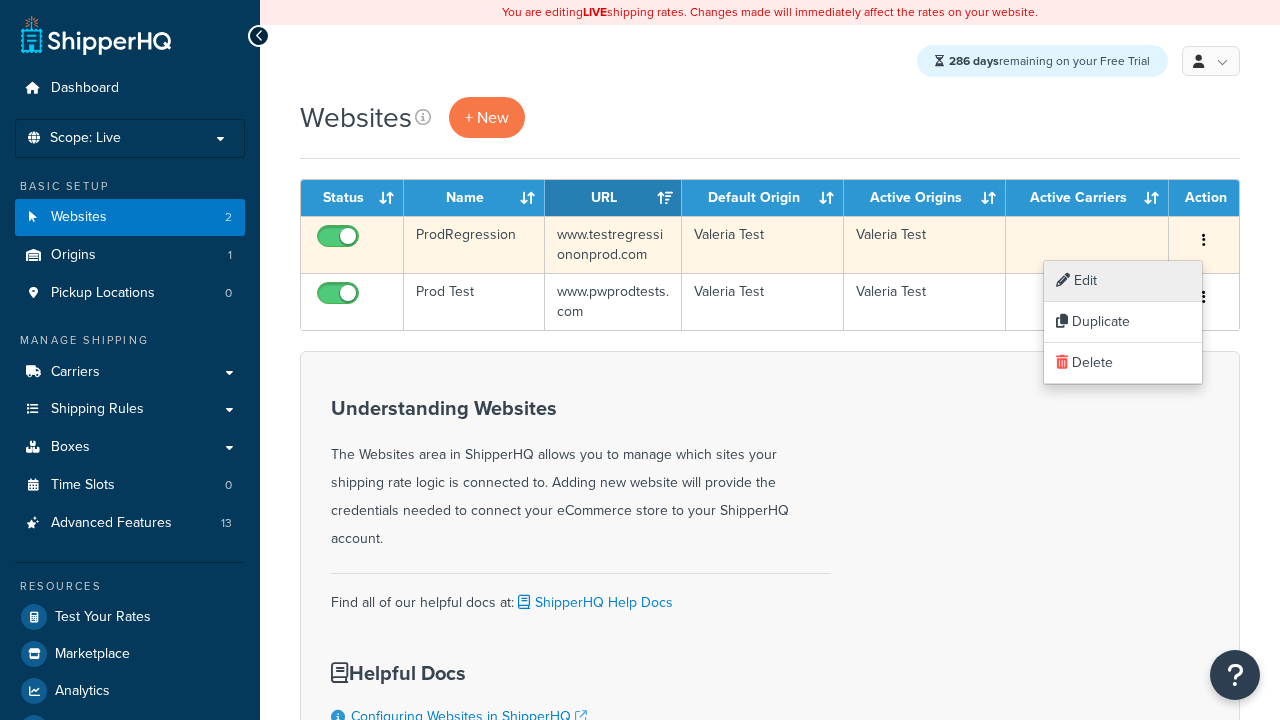 click on "Edit" at bounding box center [1123, 281] 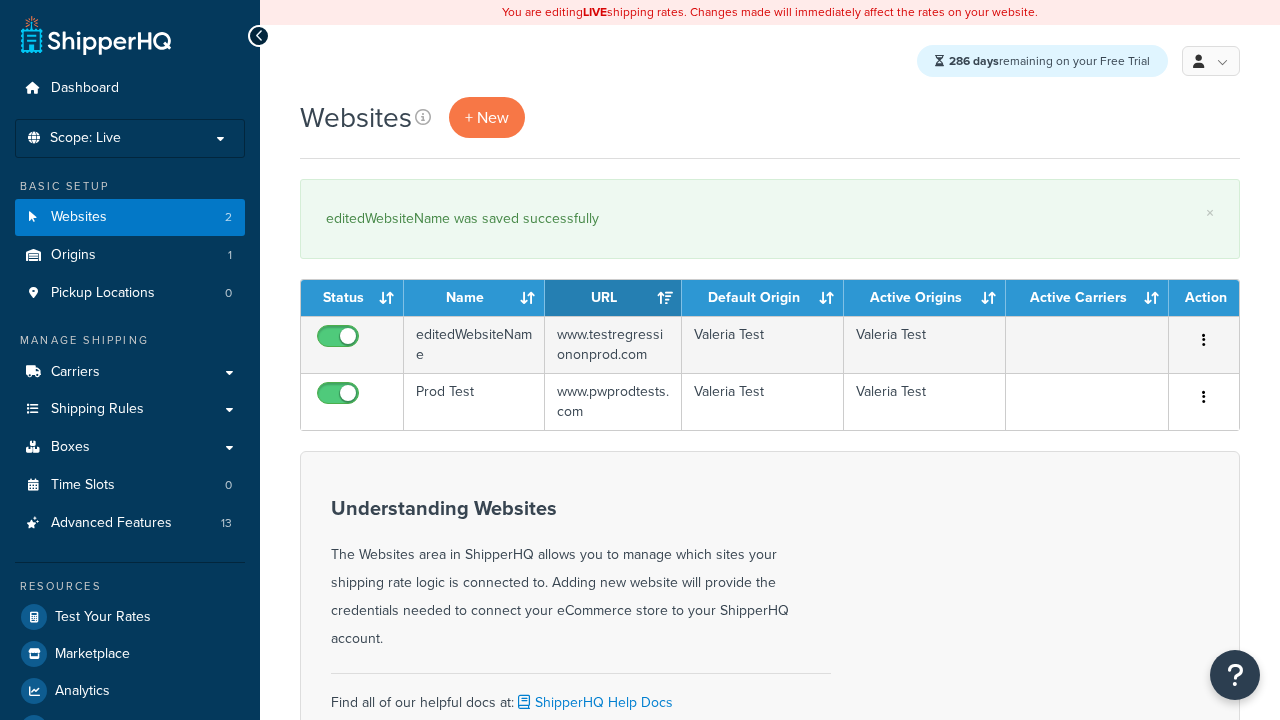 scroll, scrollTop: 0, scrollLeft: 0, axis: both 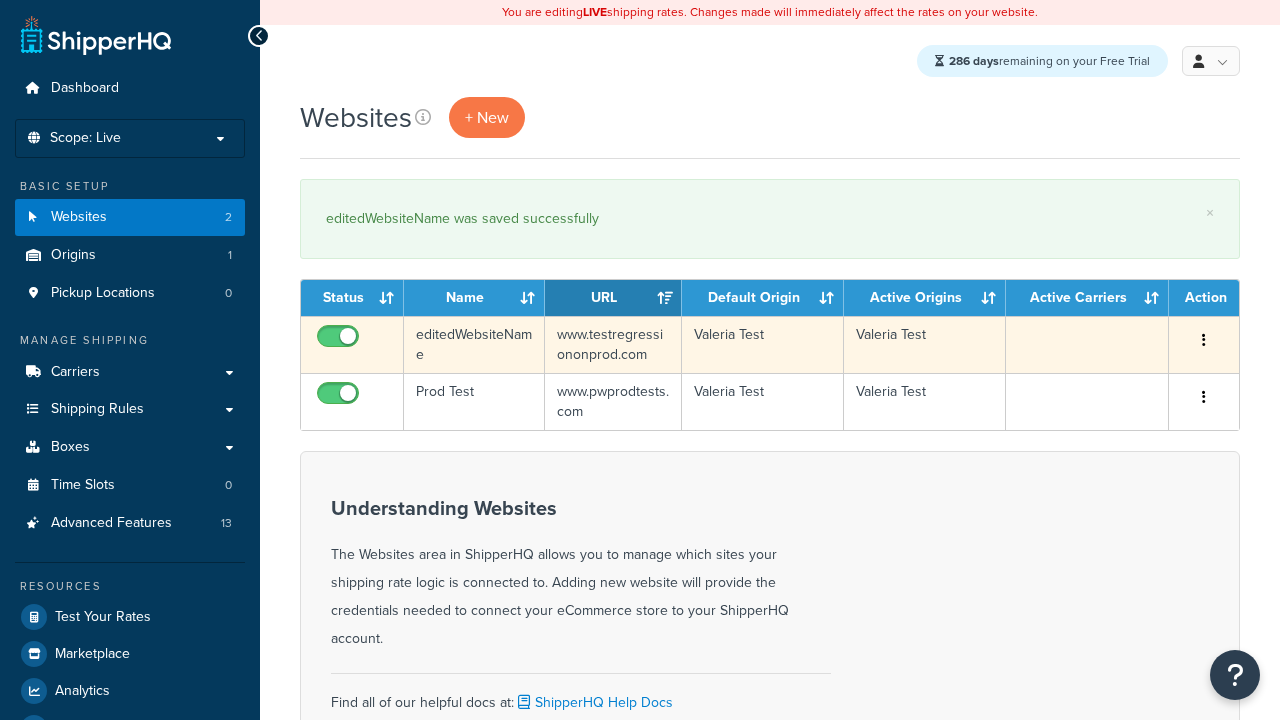 click at bounding box center (1204, 340) 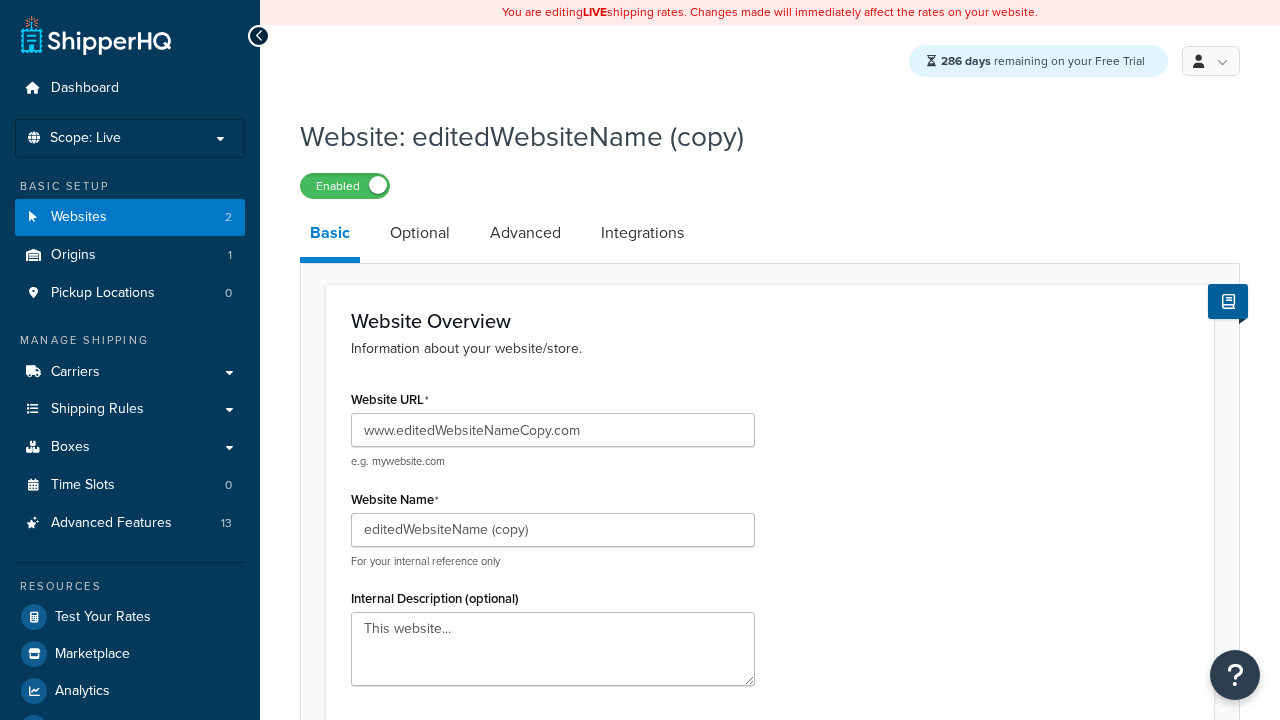 scroll, scrollTop: 708, scrollLeft: 0, axis: vertical 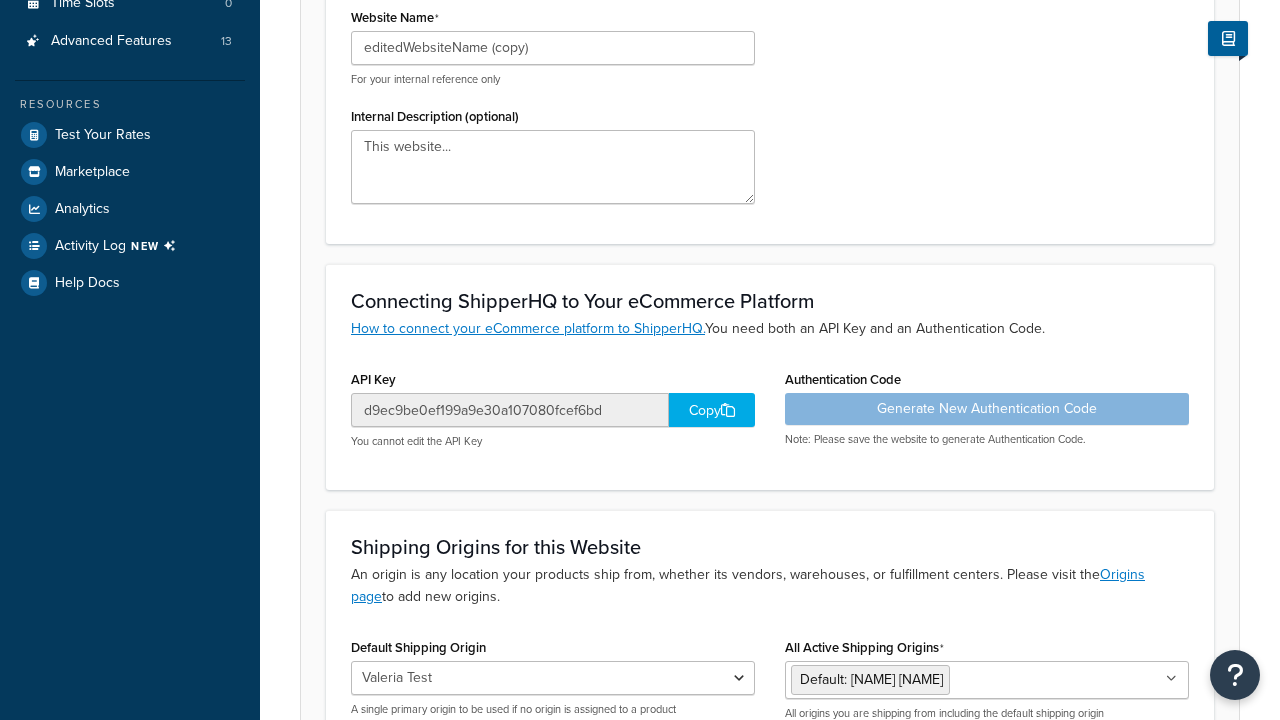 type on "www.editedWebsiteNameCopy.com" 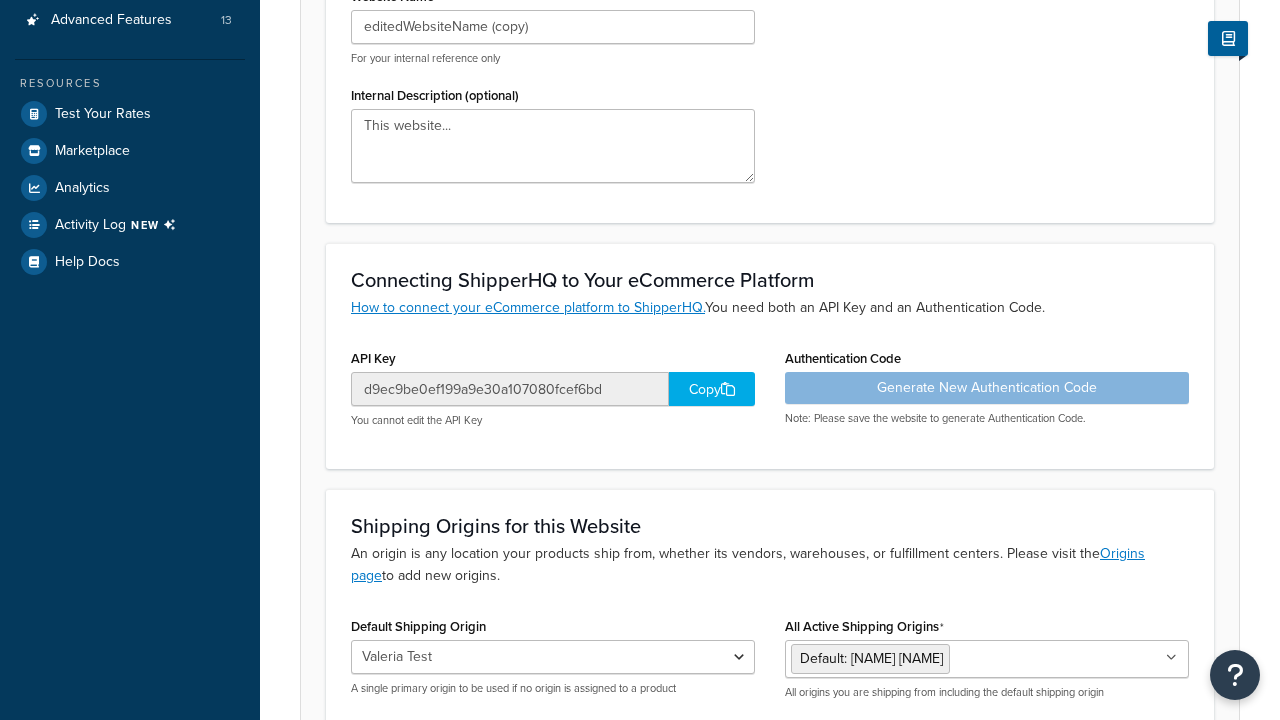 click on "Save" at bounding box center [759, 781] 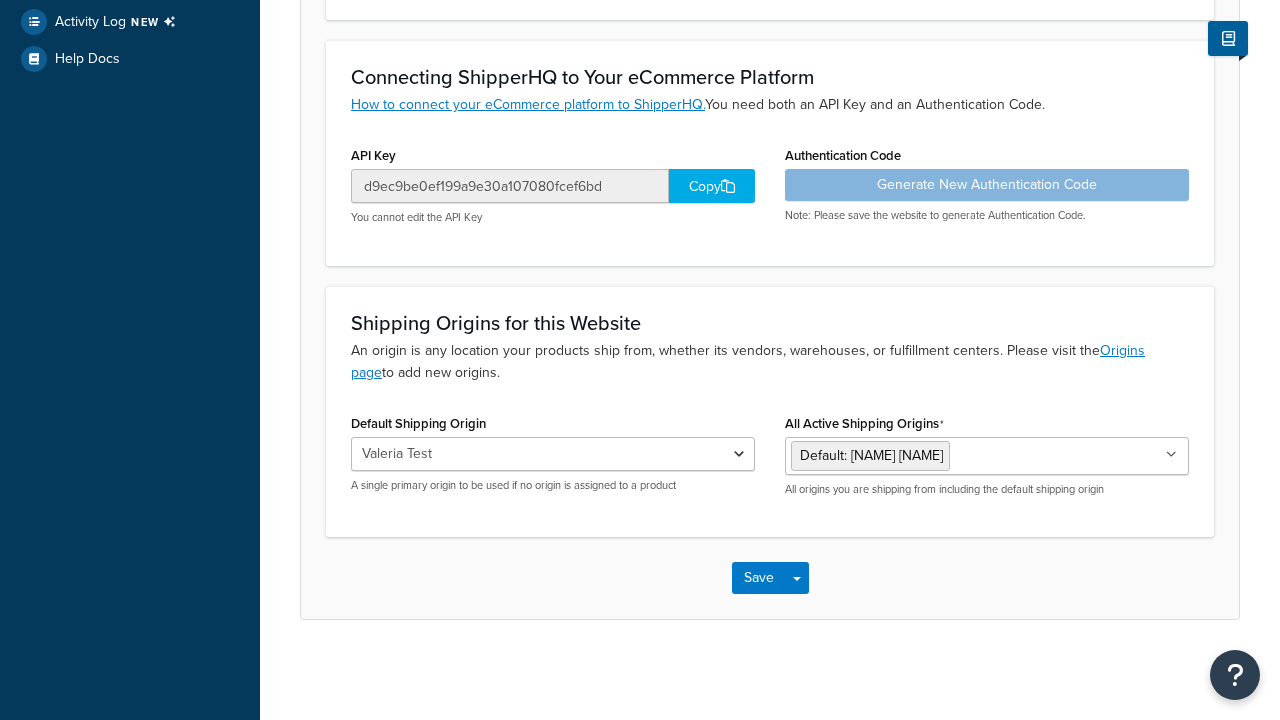 scroll, scrollTop: 0, scrollLeft: 0, axis: both 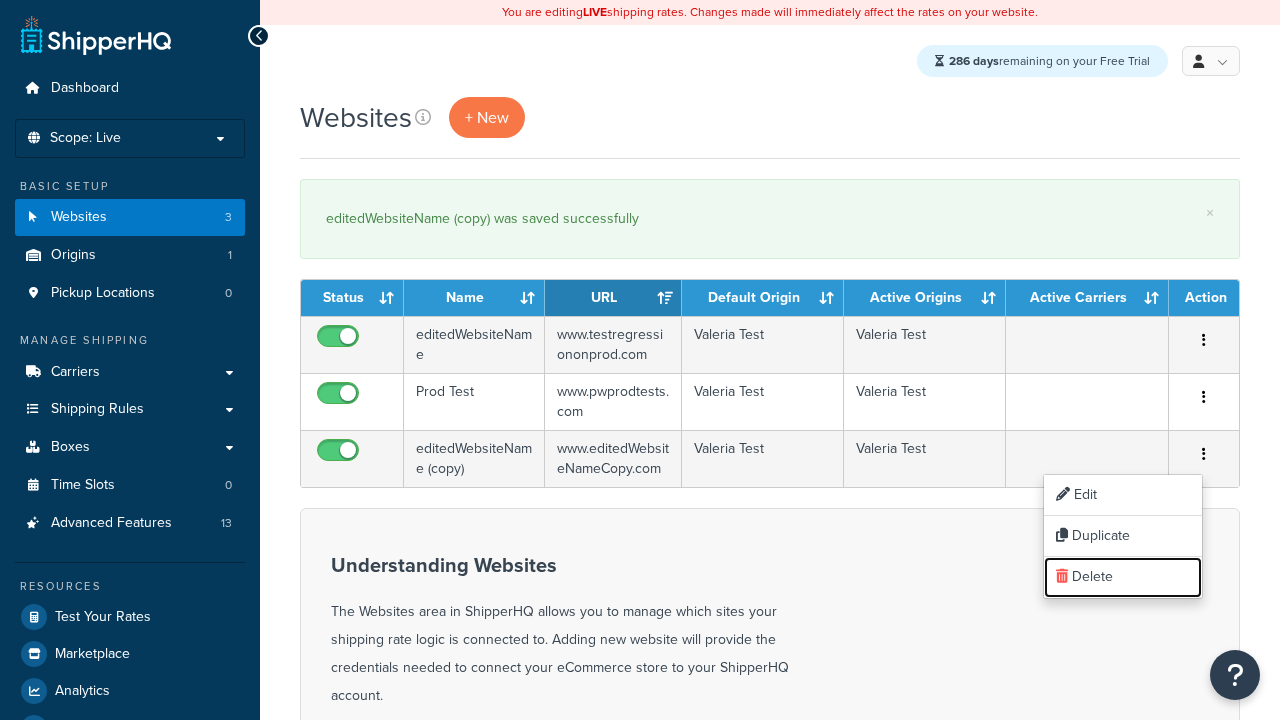 click on "Delete" at bounding box center [1123, 577] 